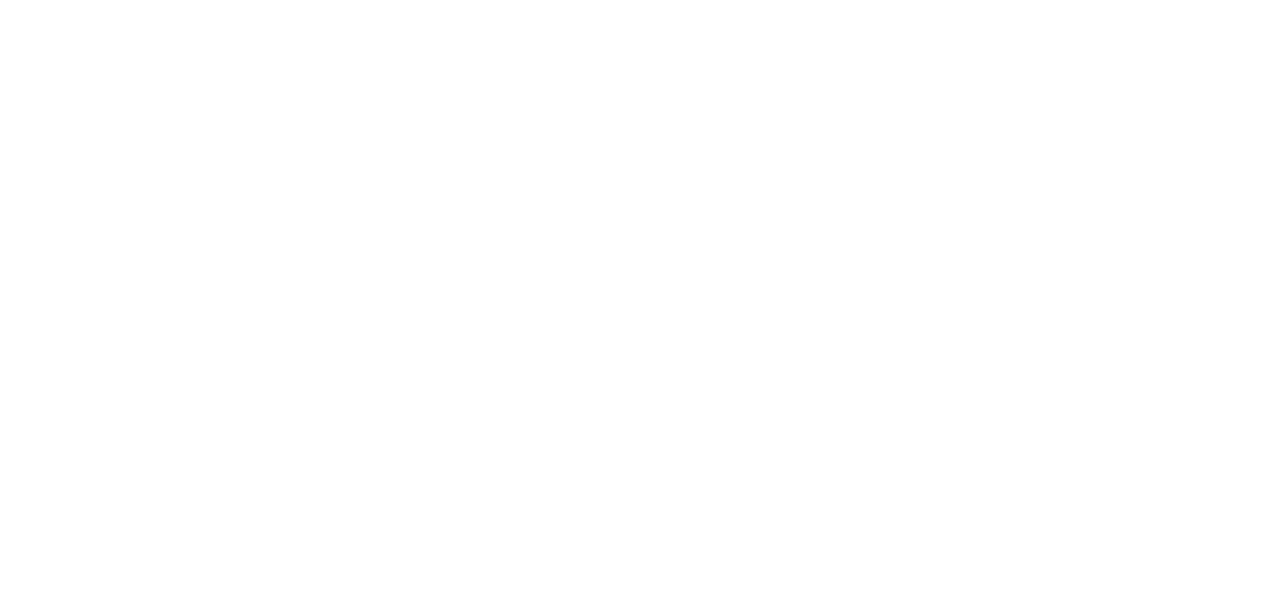 scroll, scrollTop: 0, scrollLeft: 0, axis: both 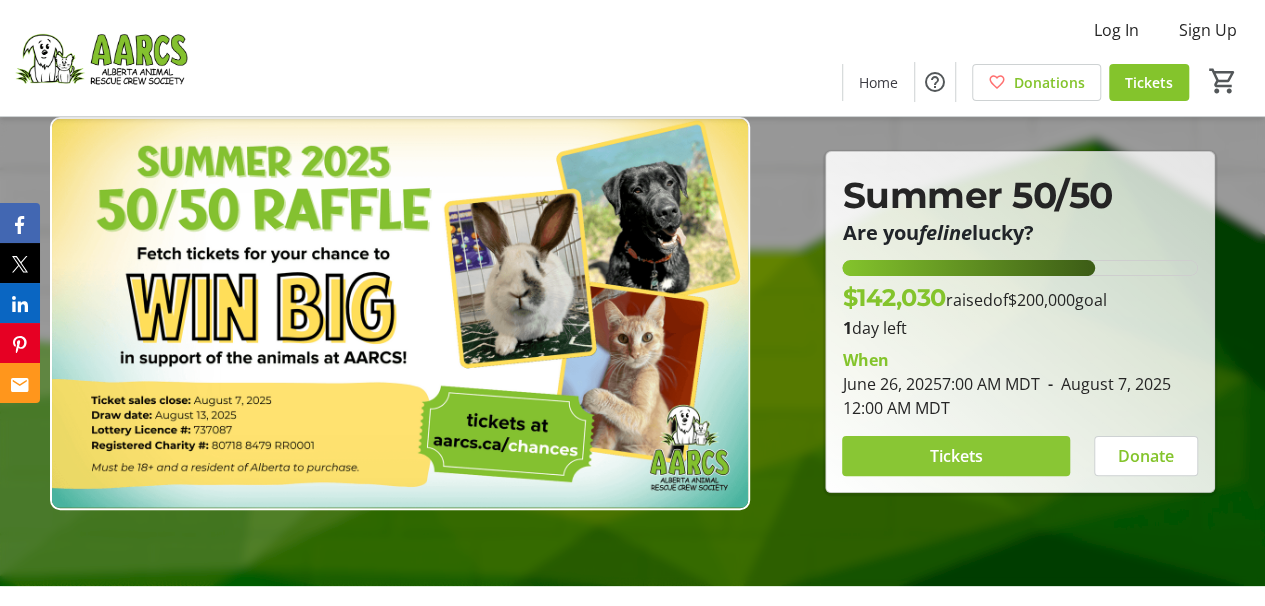 click on "Tickets" at bounding box center (956, 456) 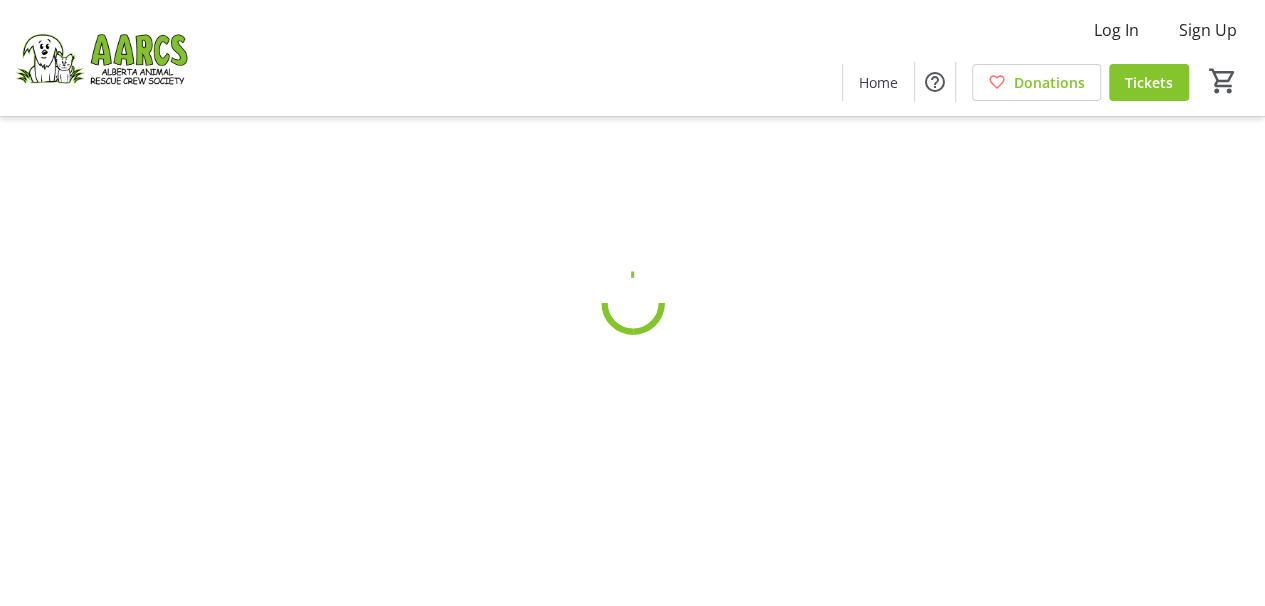 scroll, scrollTop: 0, scrollLeft: 0, axis: both 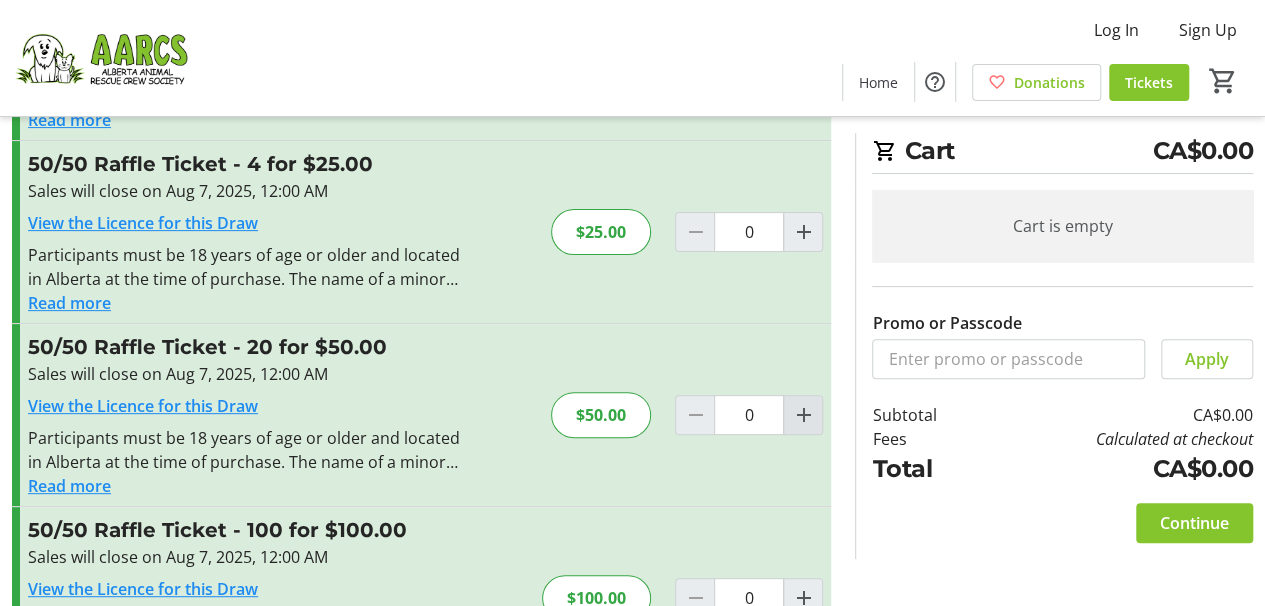 click 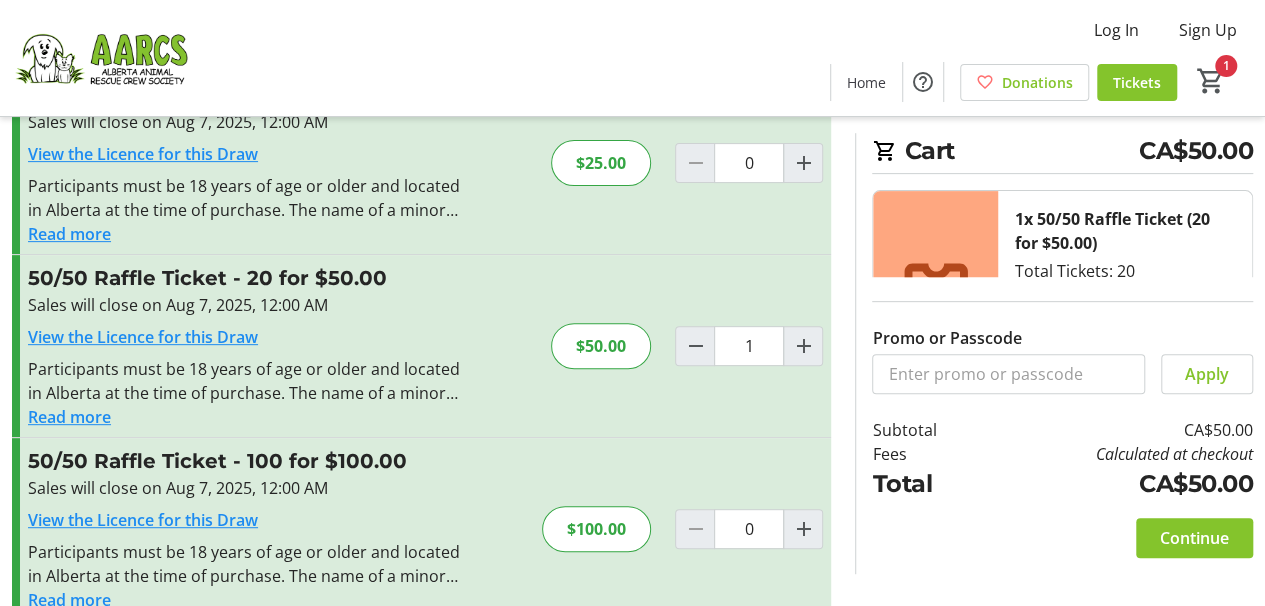 scroll, scrollTop: 278, scrollLeft: 0, axis: vertical 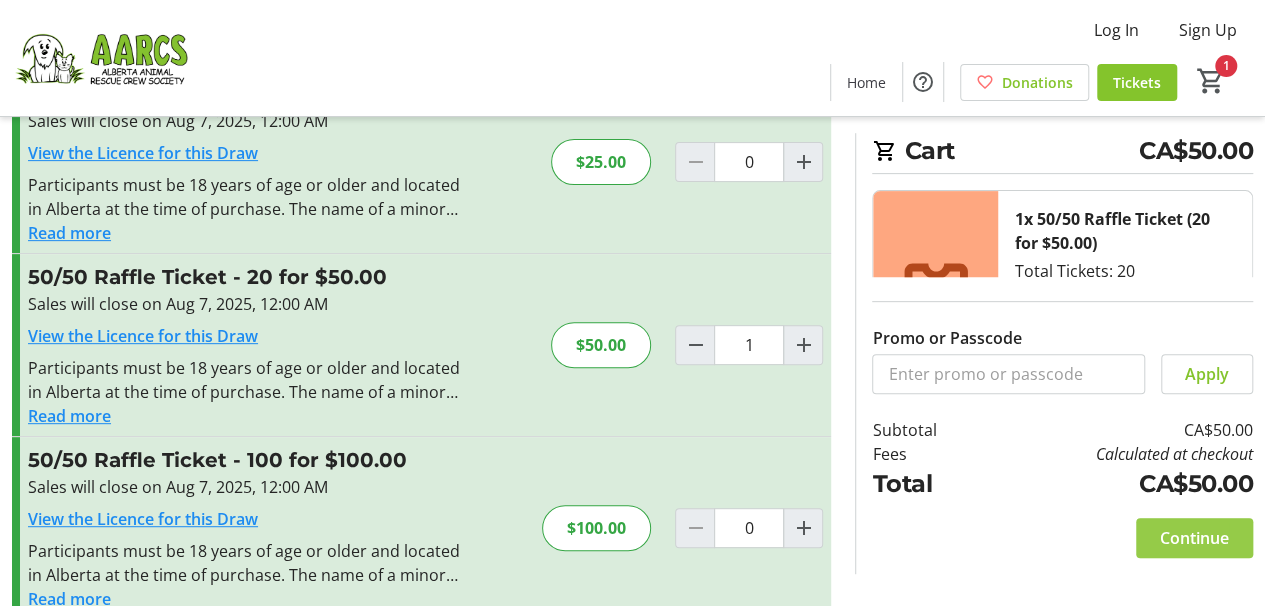 click on "Continue" 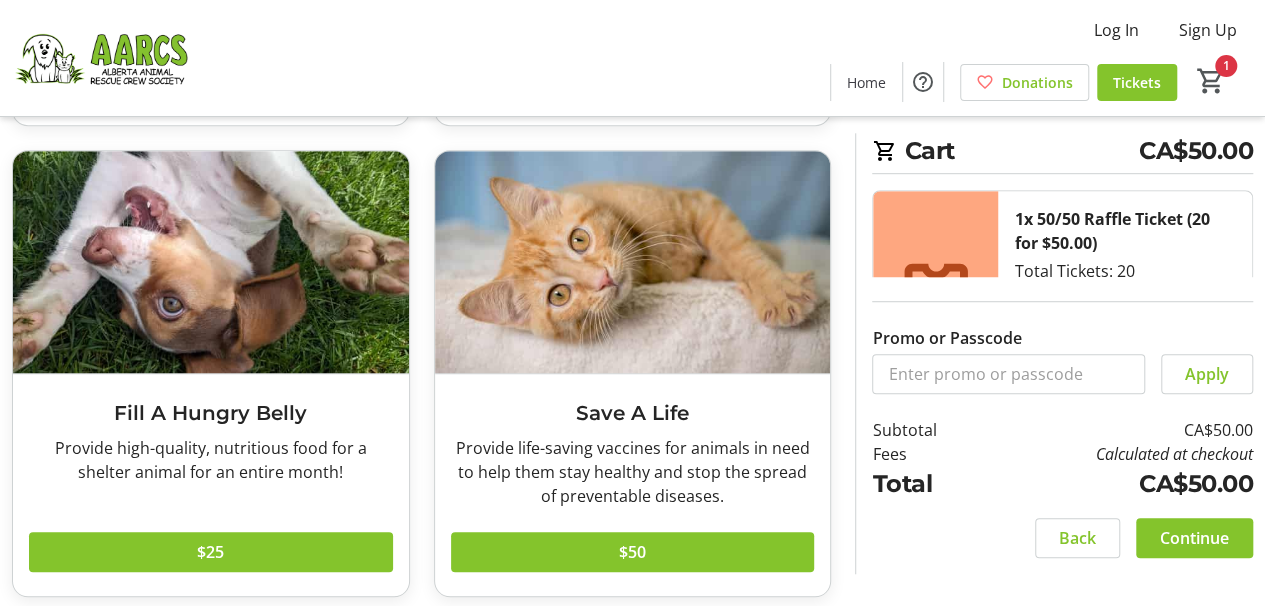 scroll, scrollTop: 544, scrollLeft: 0, axis: vertical 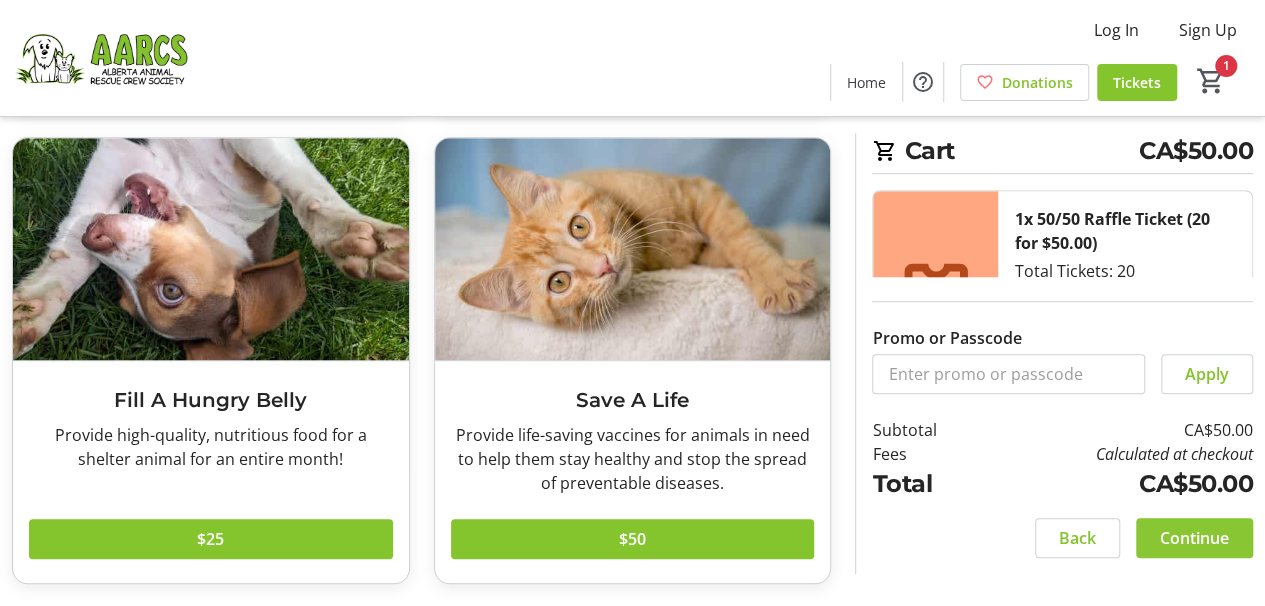 click on "Continue" 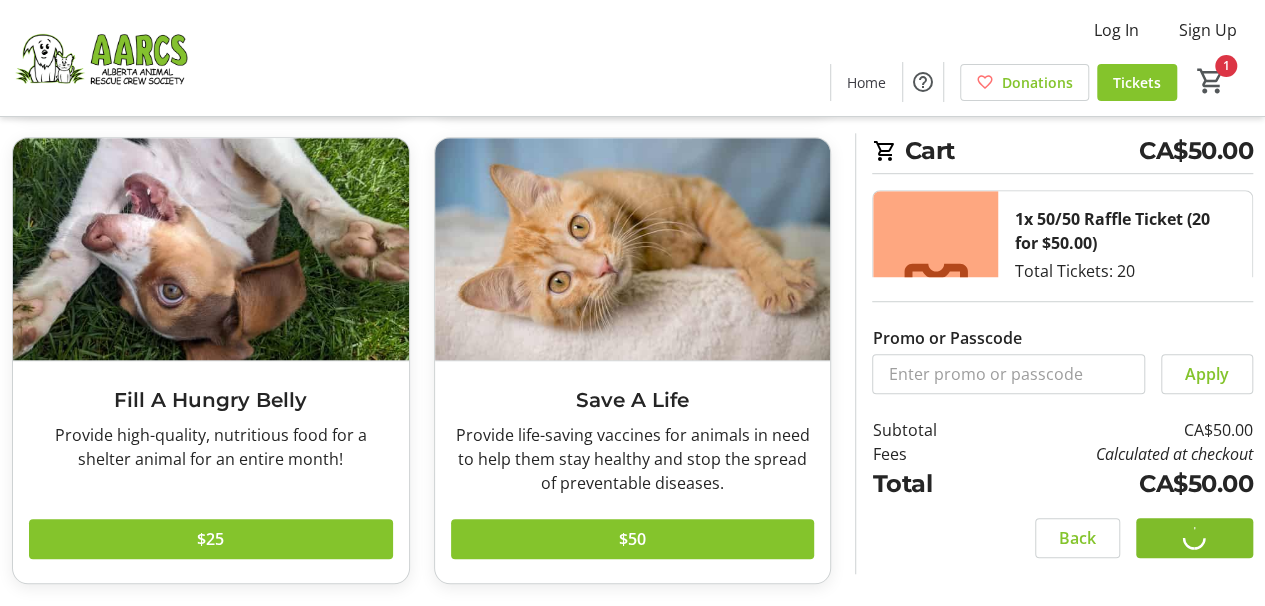 scroll, scrollTop: 0, scrollLeft: 0, axis: both 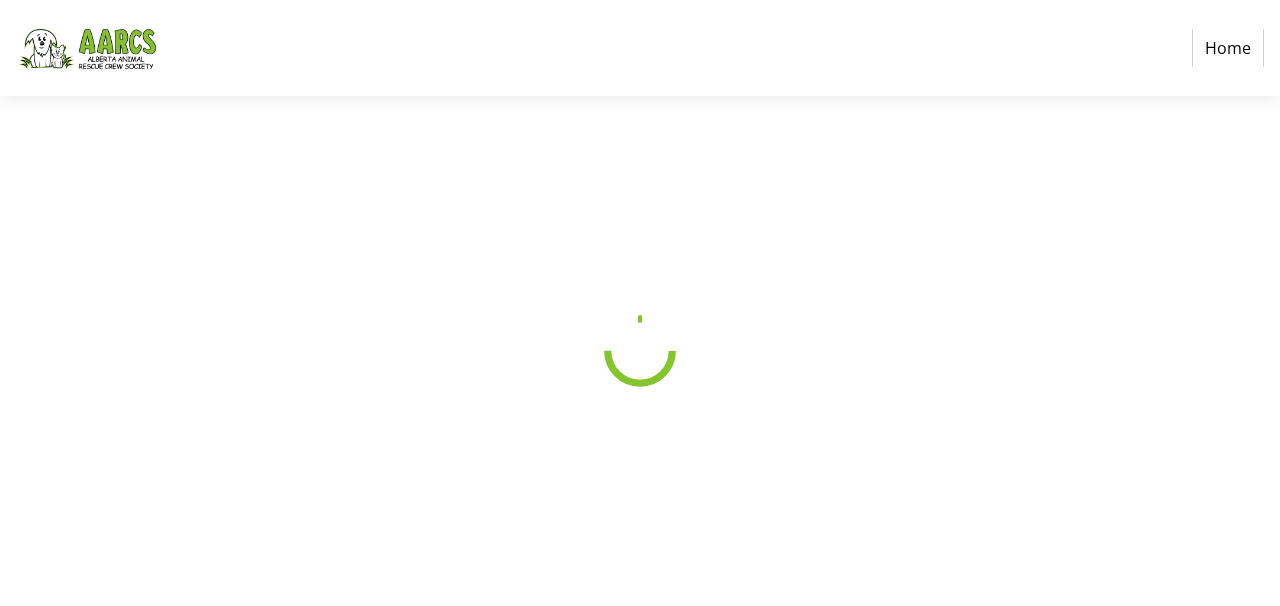 select on "CA" 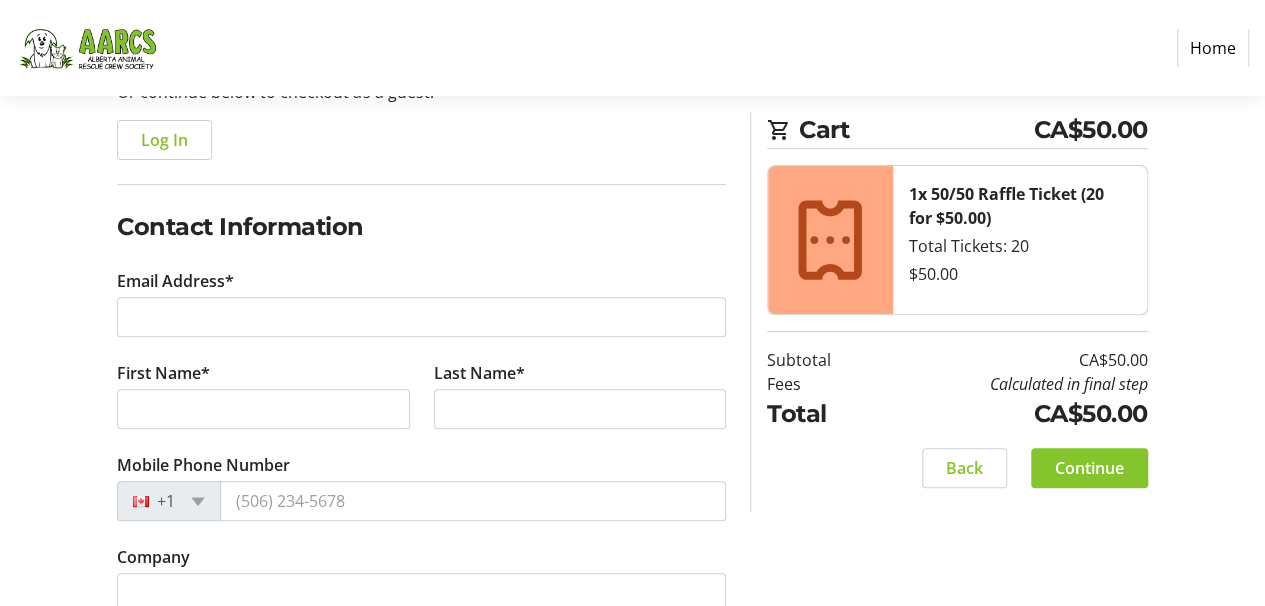 scroll, scrollTop: 236, scrollLeft: 0, axis: vertical 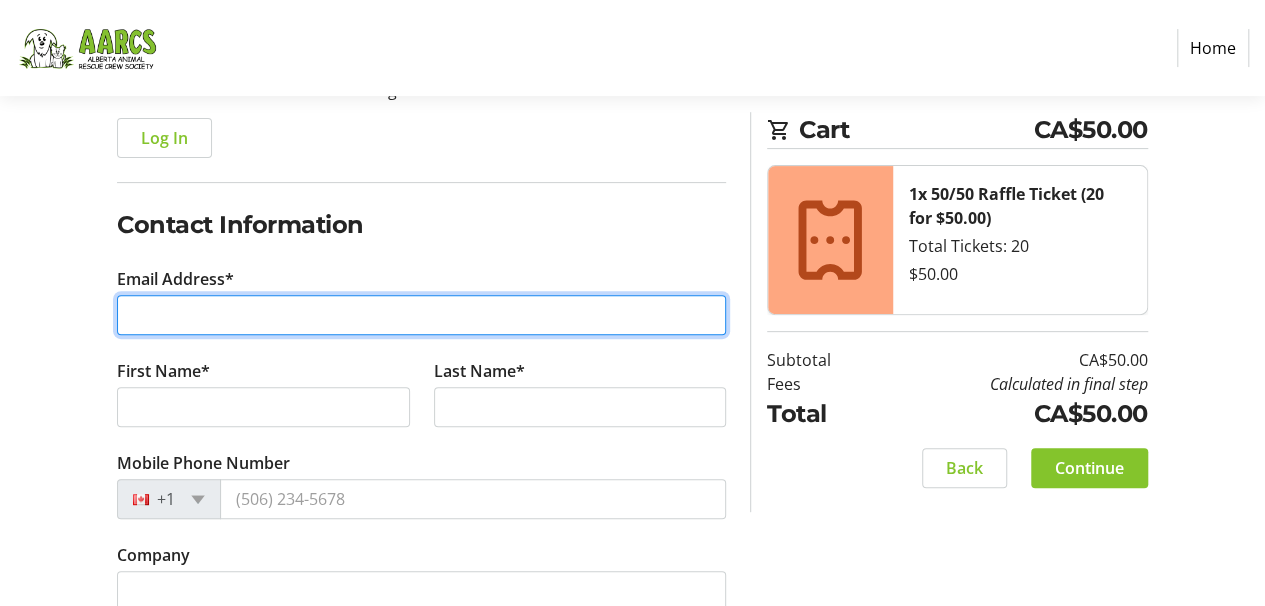 click on "Email Address*" at bounding box center [421, 315] 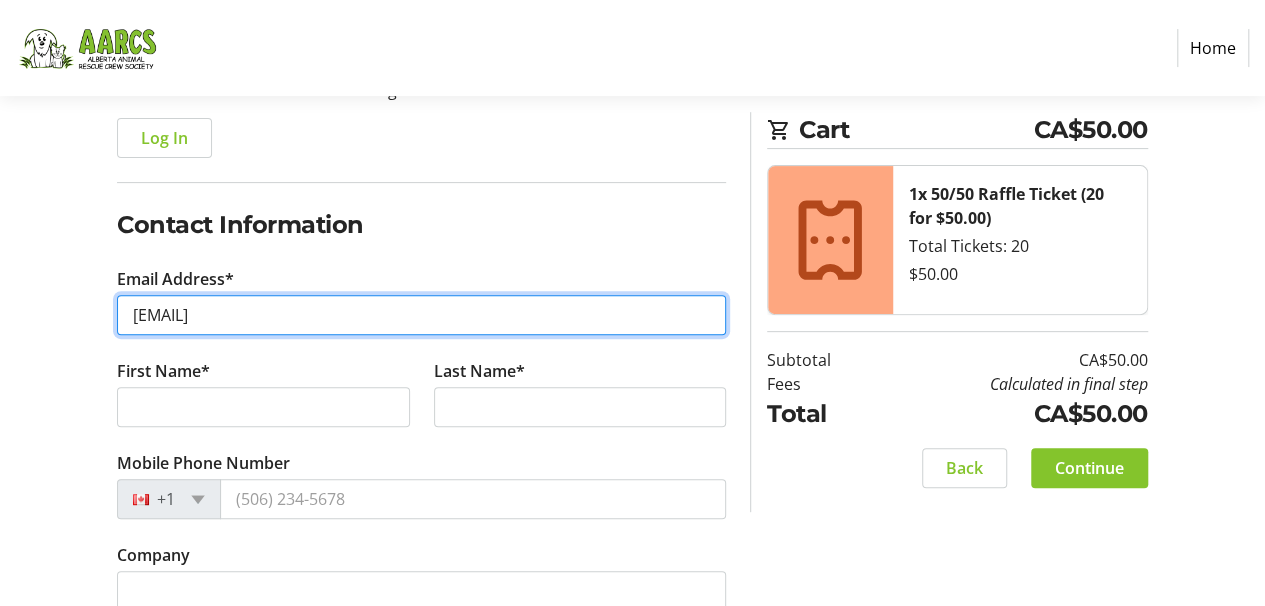 type on "[EMAIL]" 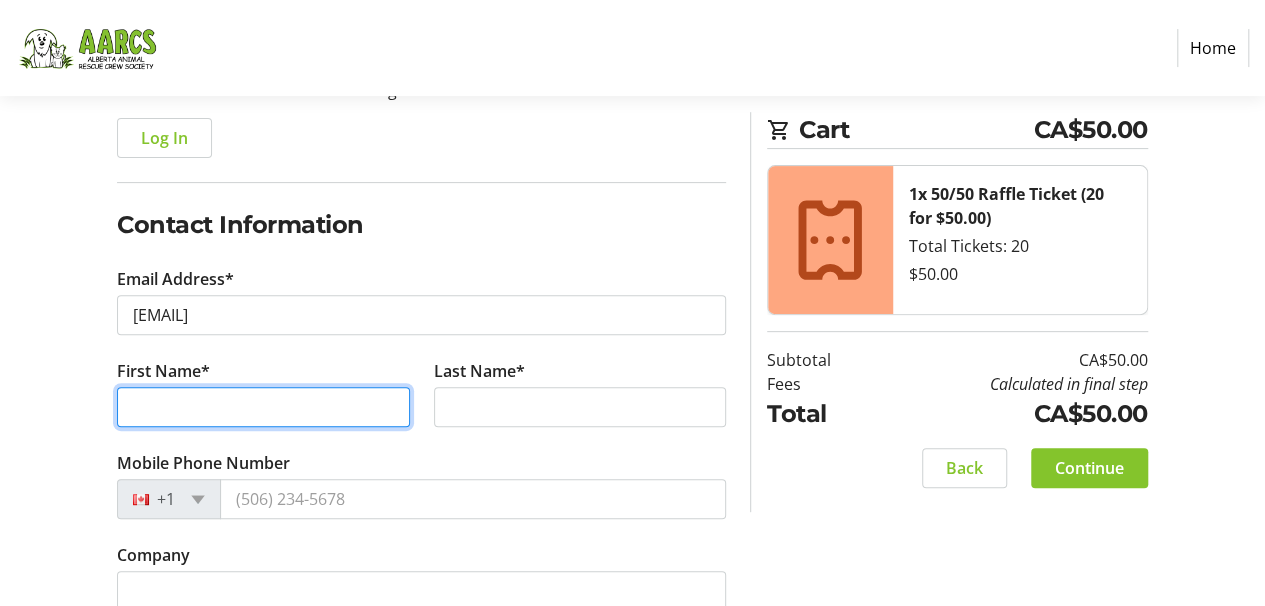 click on "First Name*" at bounding box center [263, 407] 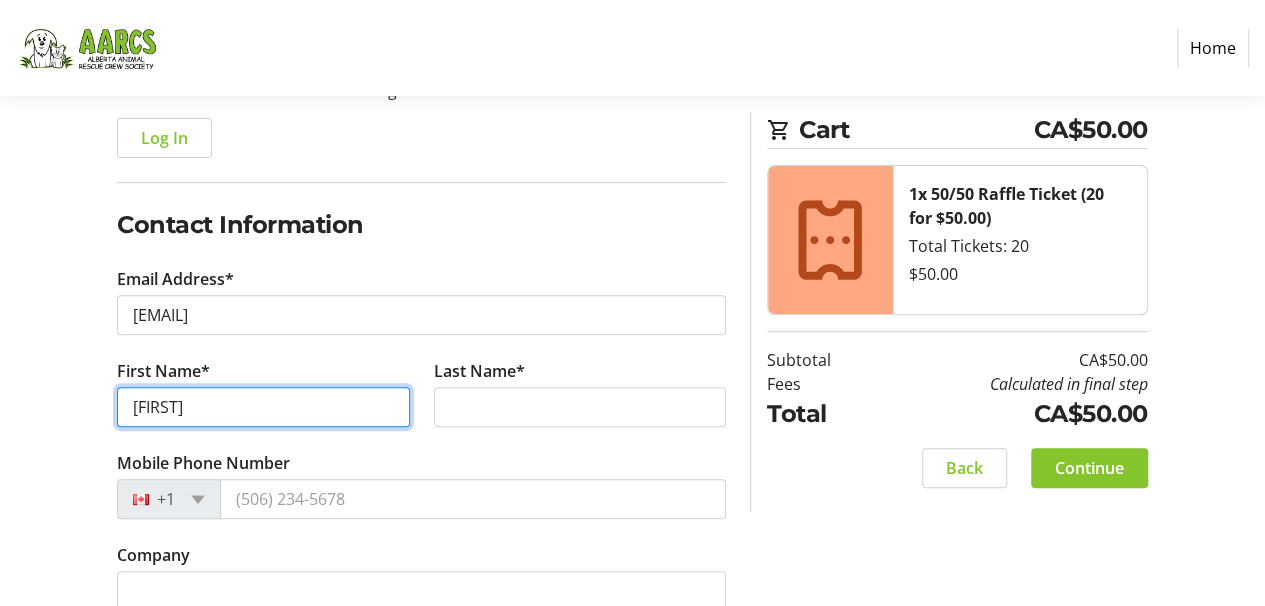 type on "[FIRST]" 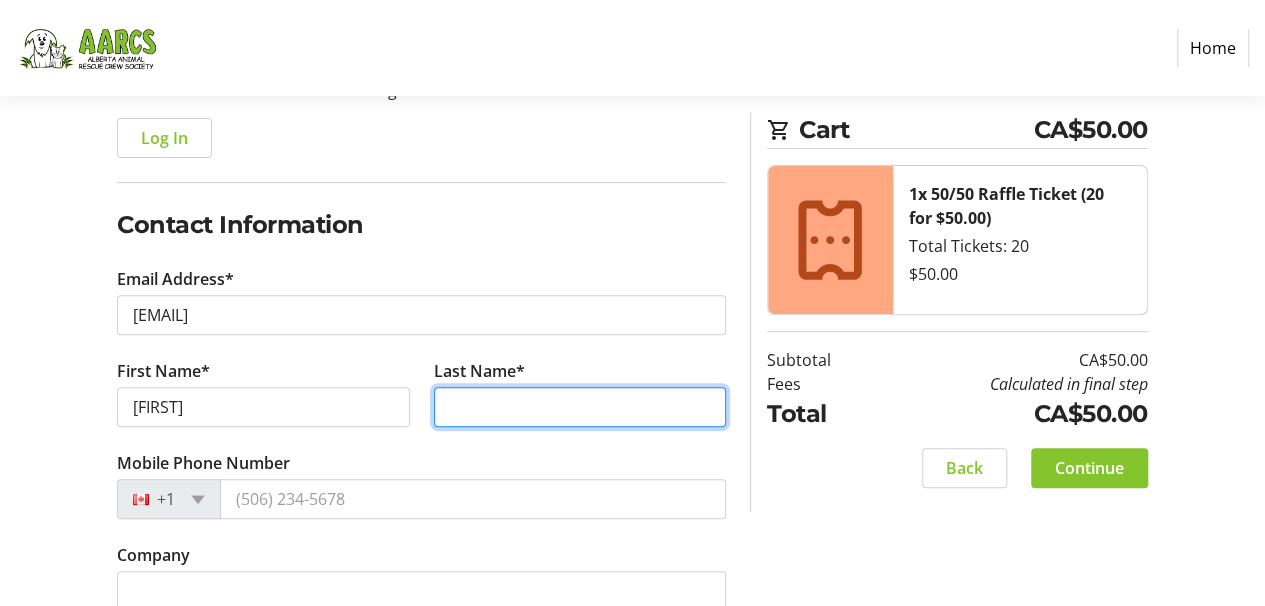 click on "Last Name*" at bounding box center (580, 407) 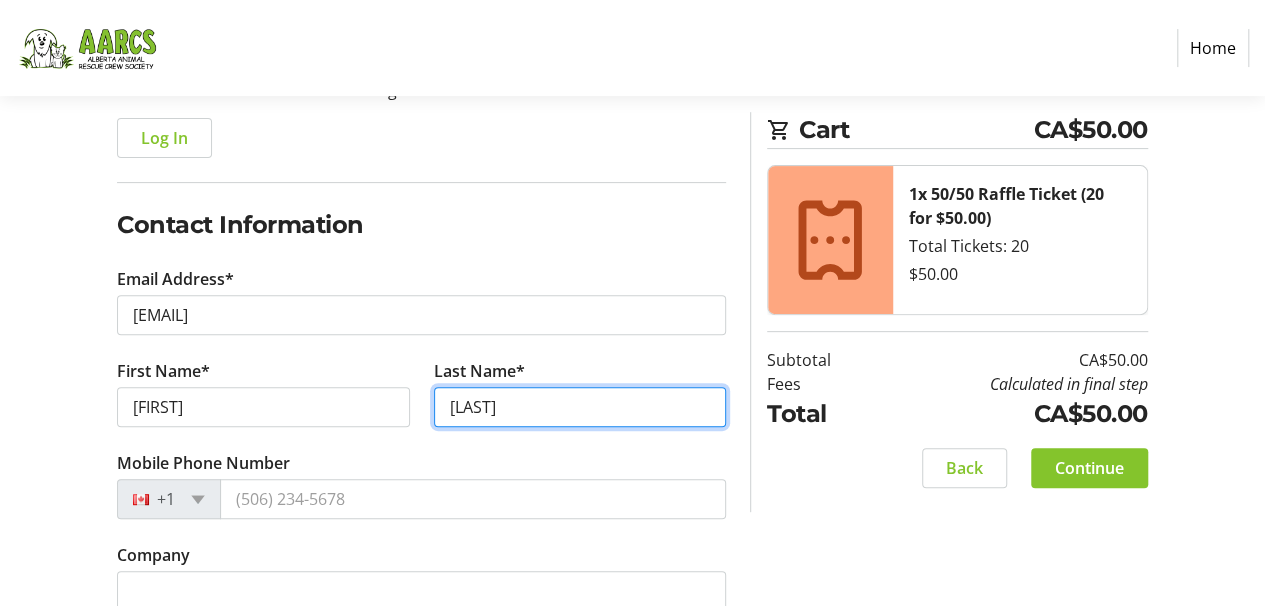 type on "[LAST]" 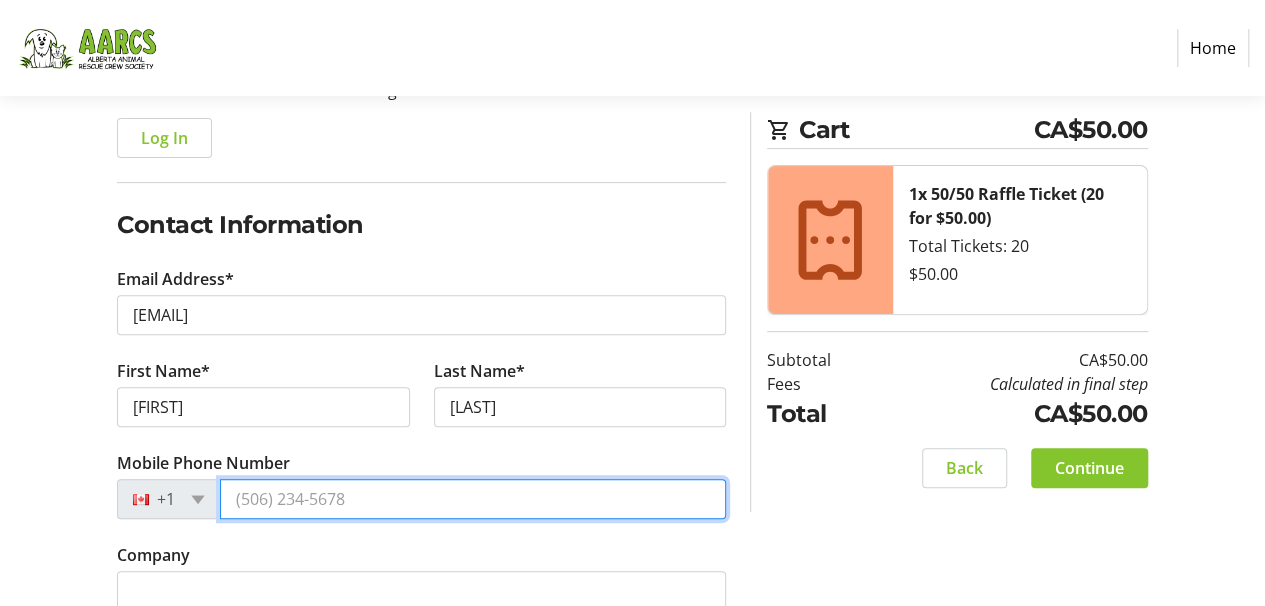 click on "Mobile Phone Number" at bounding box center (473, 499) 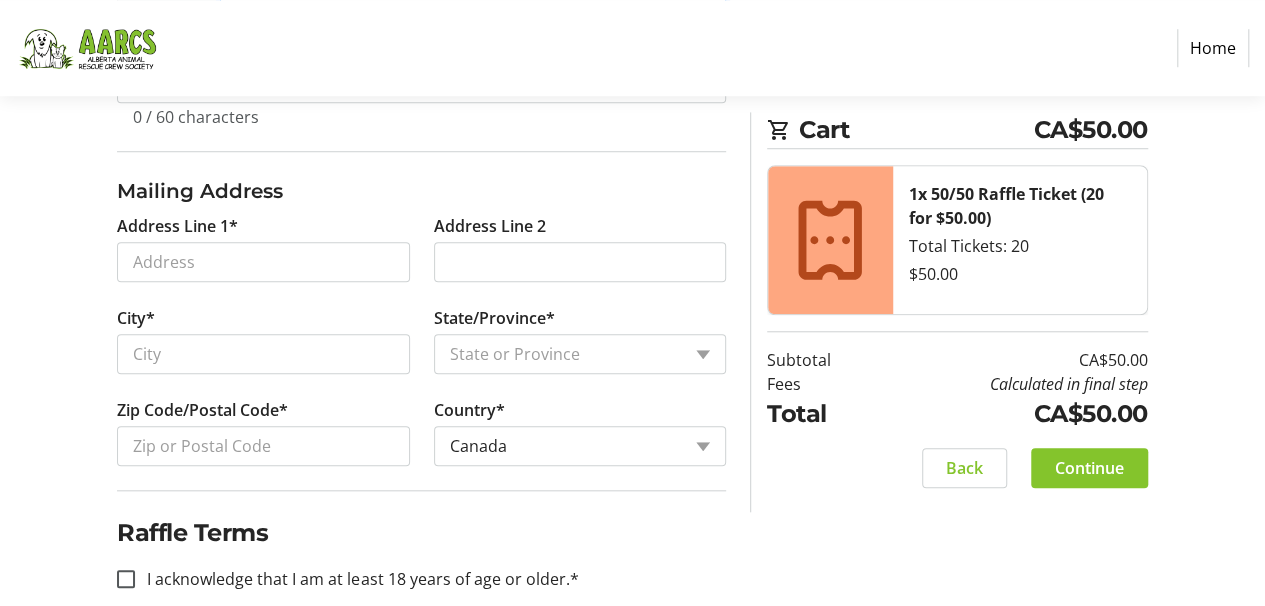 scroll, scrollTop: 745, scrollLeft: 0, axis: vertical 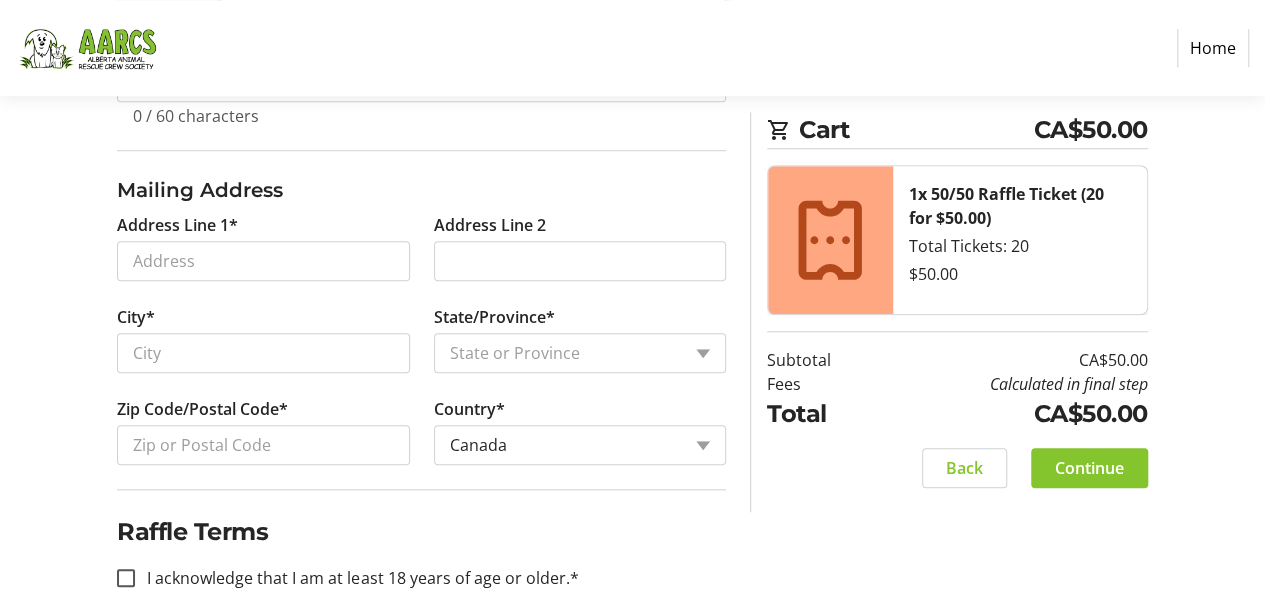 type on "[PHONE]" 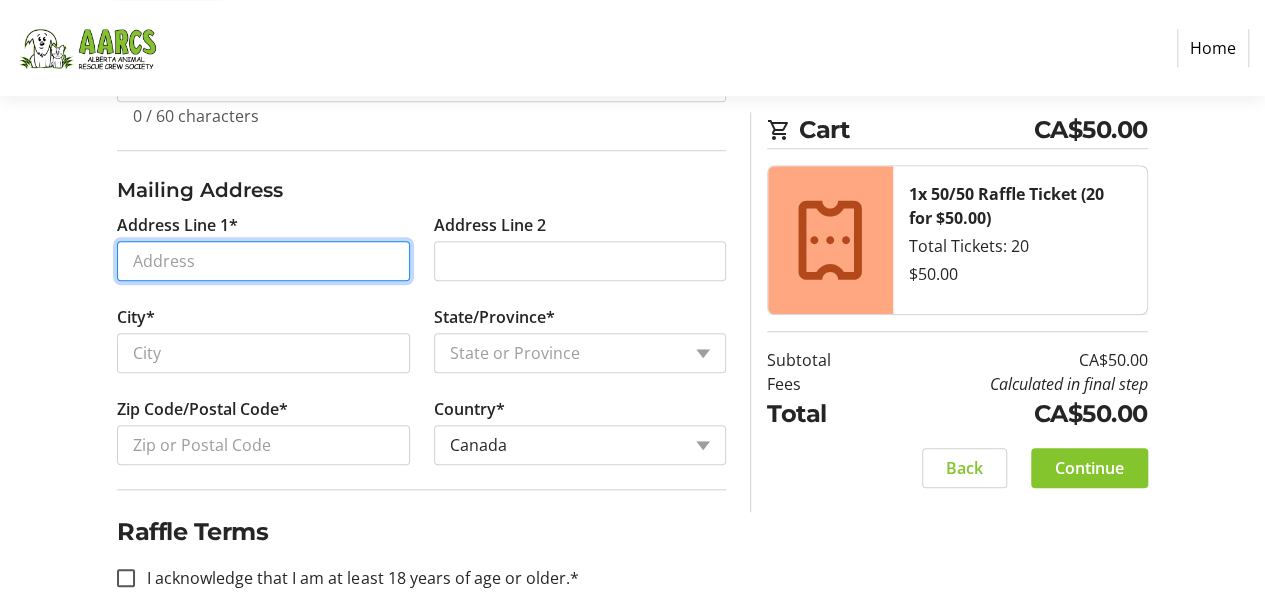 click on "Address Line 1*" at bounding box center (263, 261) 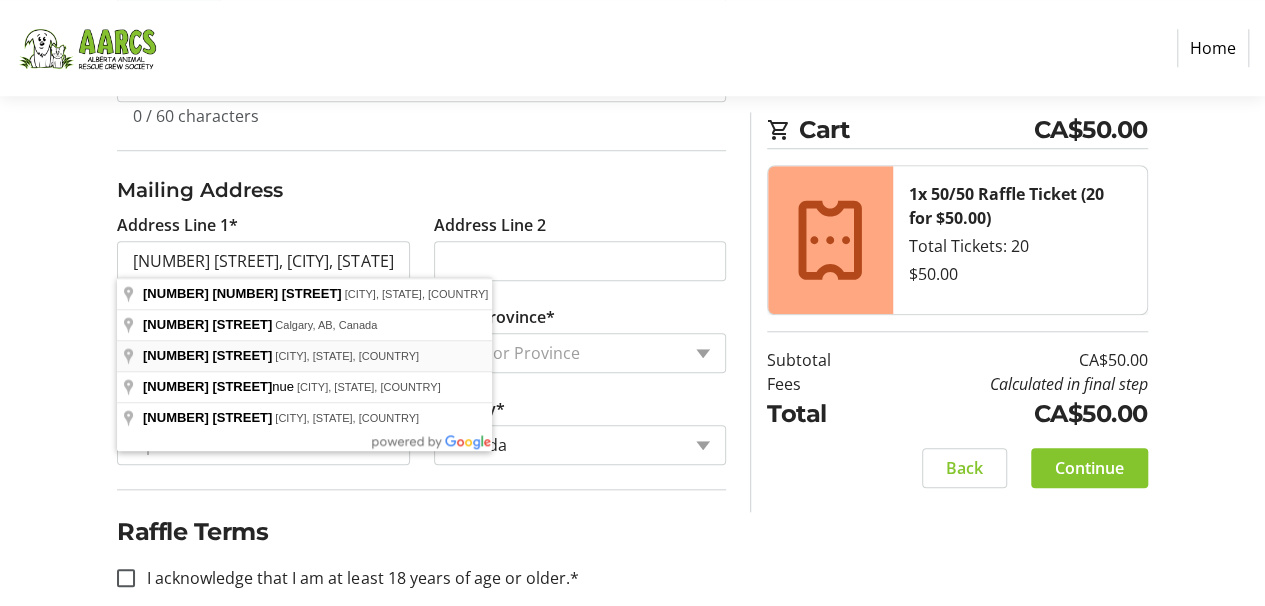 type on "[NUMBER] [STREET]" 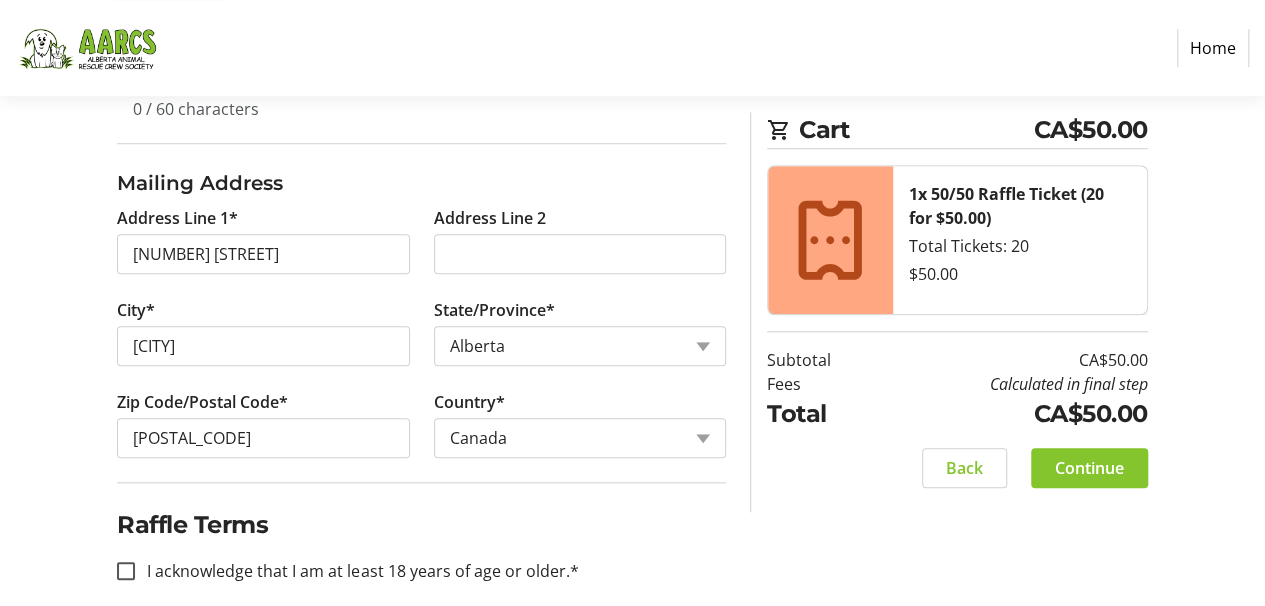 scroll, scrollTop: 771, scrollLeft: 0, axis: vertical 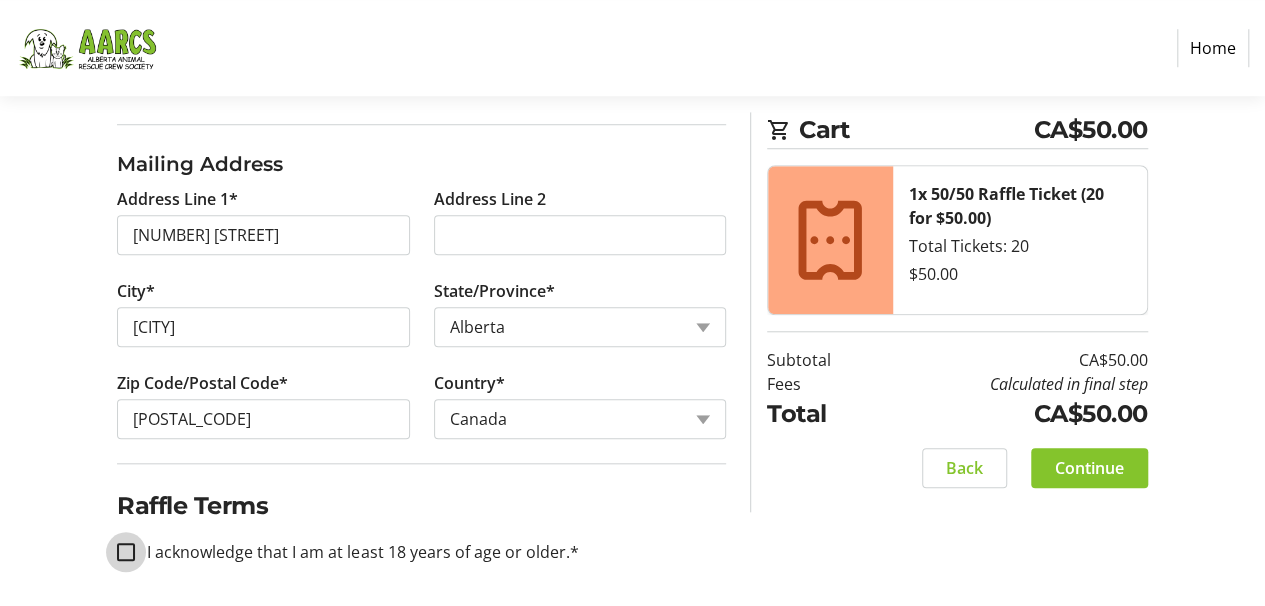 click on "I acknowledge that I am at least 18 years of age or older.*" at bounding box center [126, 552] 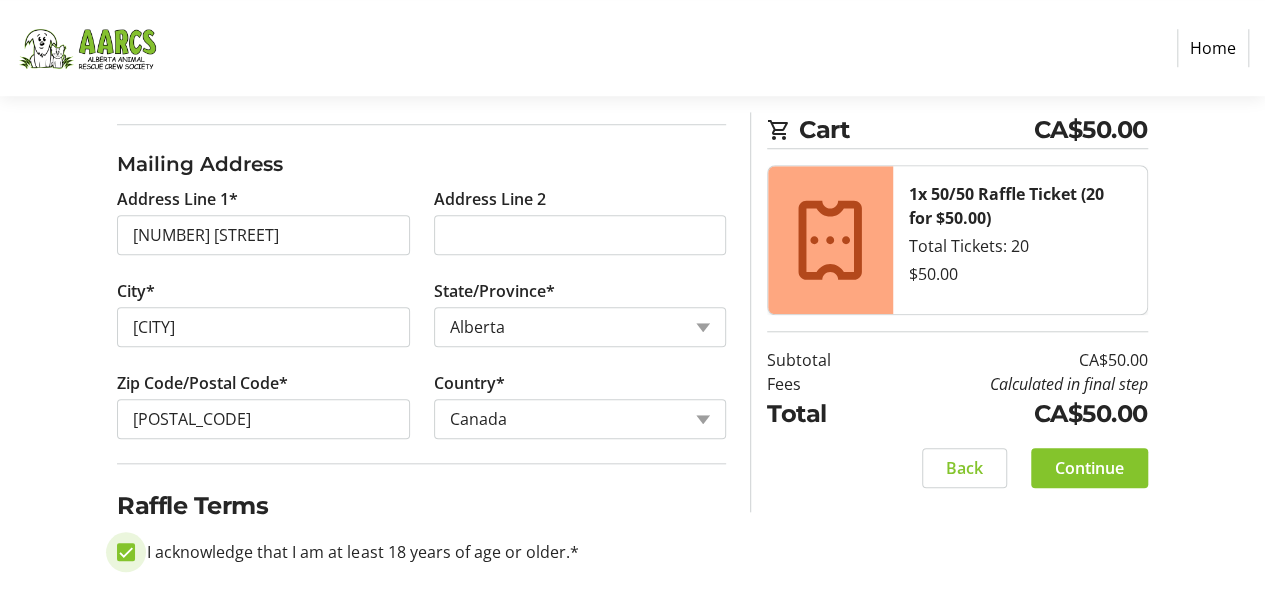 checkbox on "true" 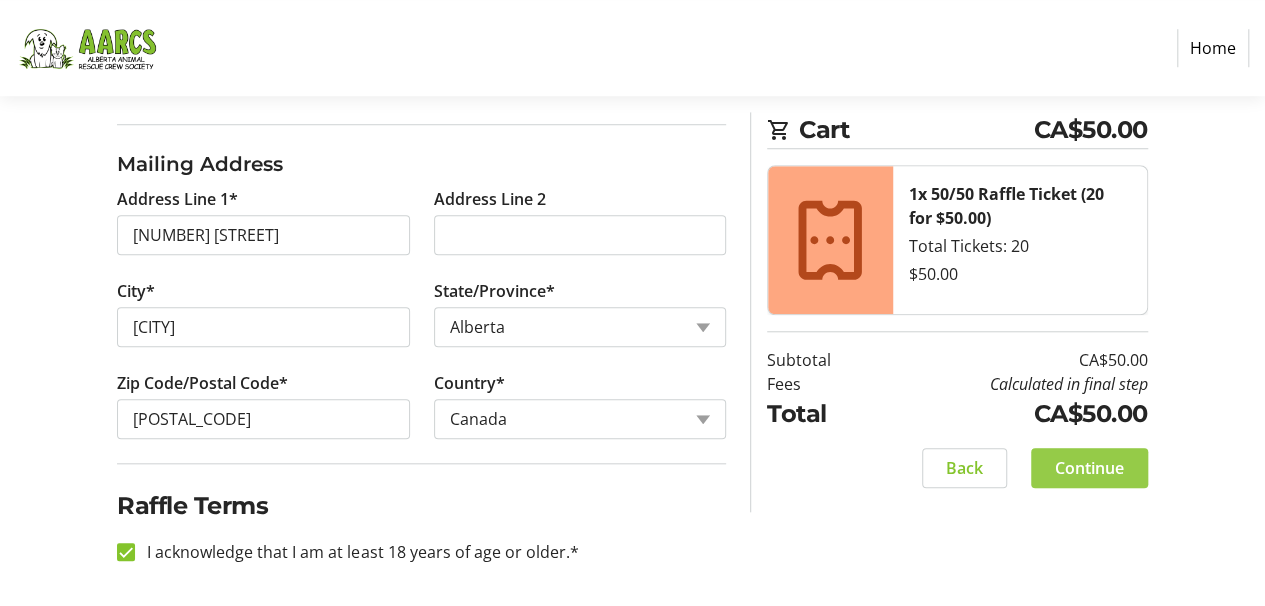 click on "Continue" 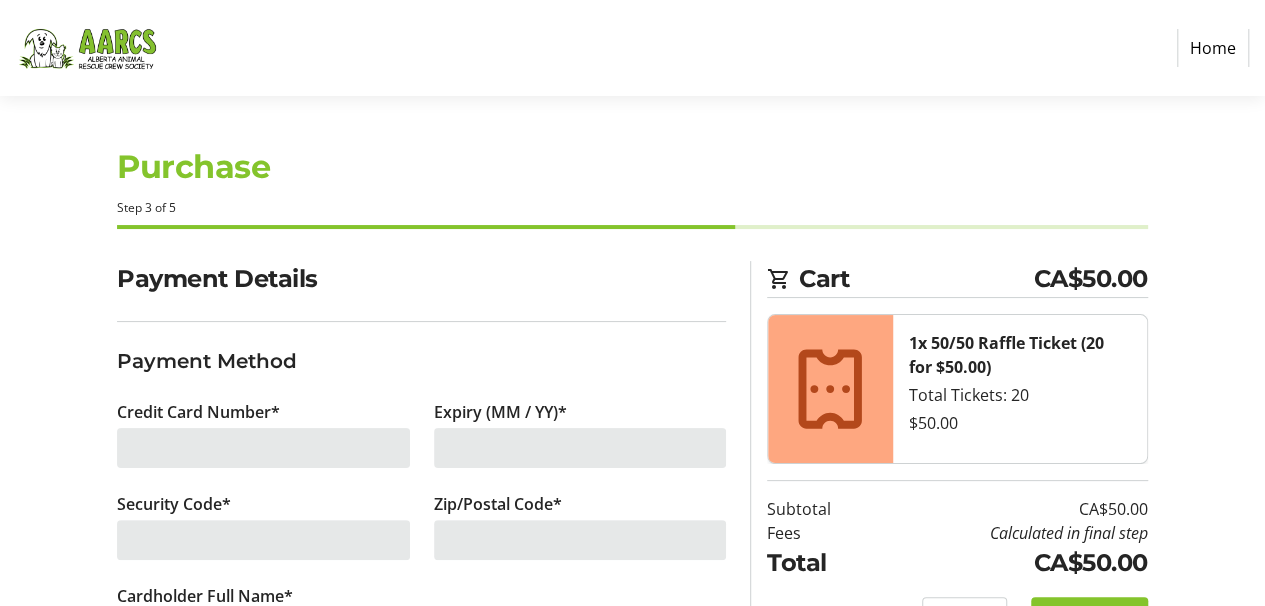 scroll, scrollTop: 0, scrollLeft: 0, axis: both 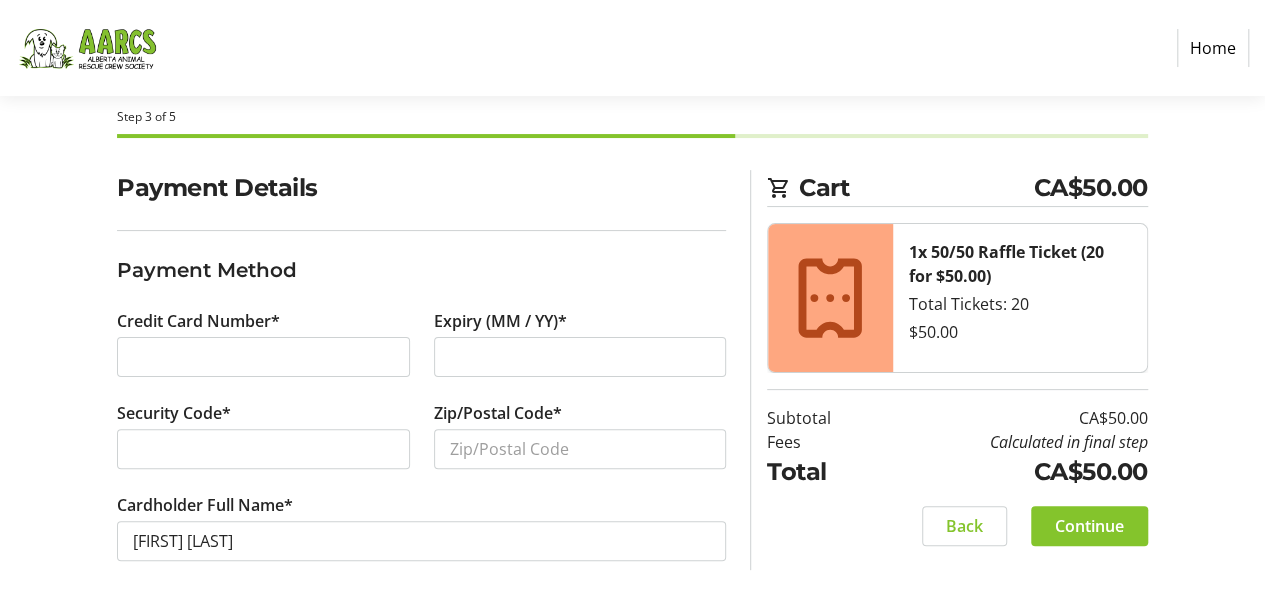 click at bounding box center [263, 357] 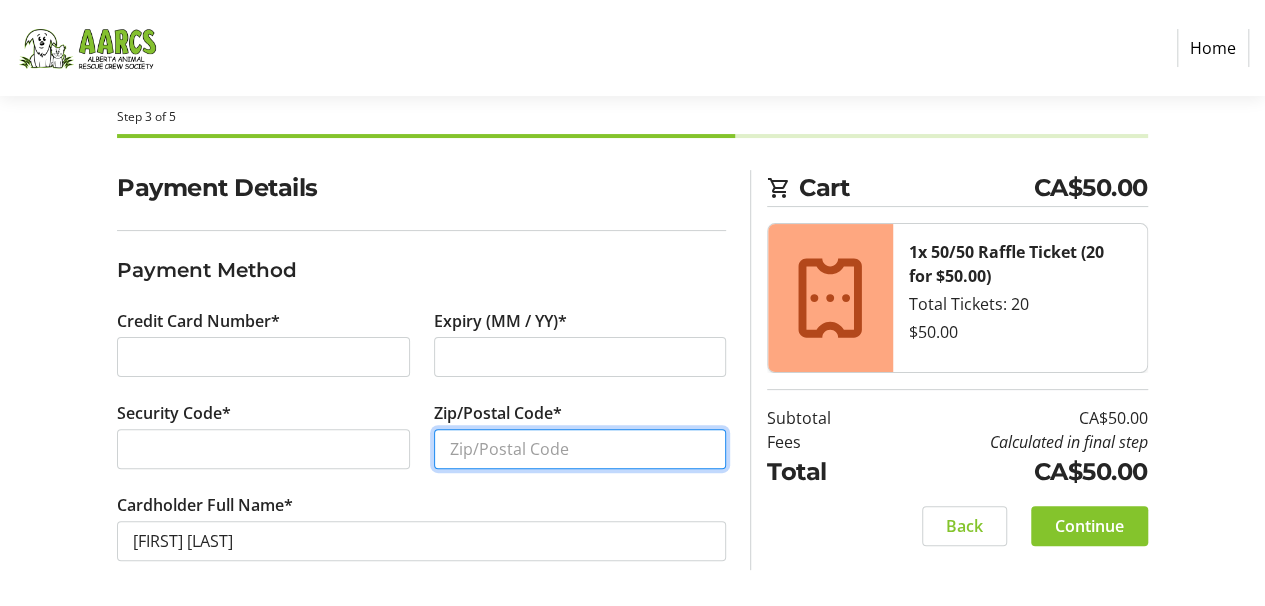 click on "Zip/Postal Code*" at bounding box center [580, 449] 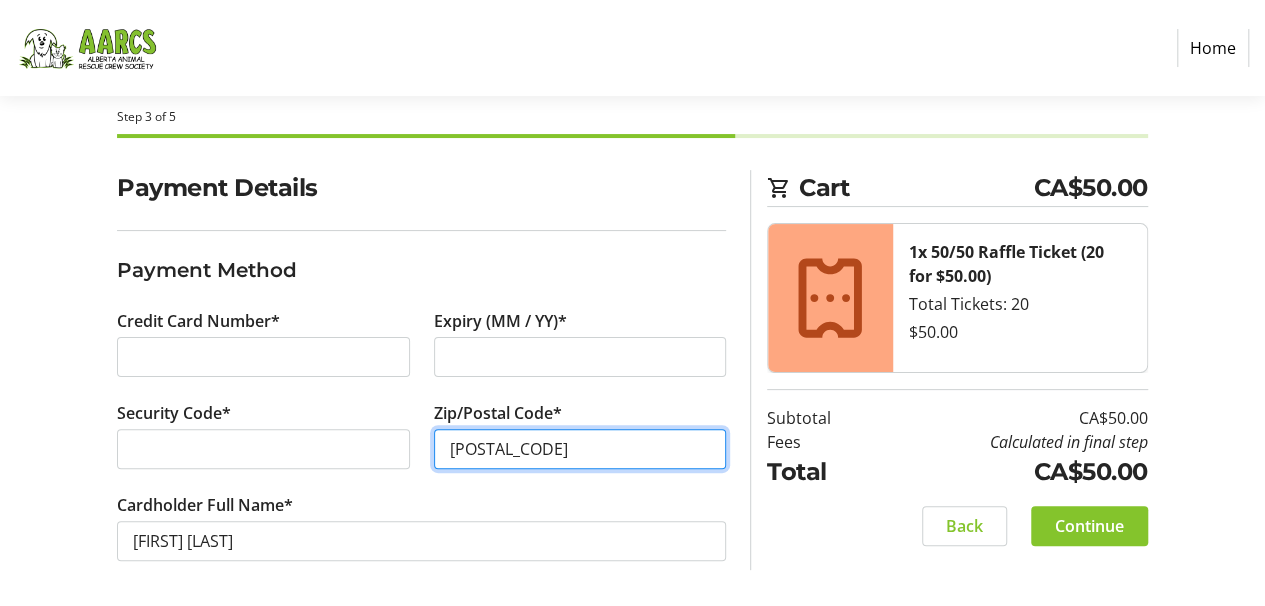 type on "[POSTAL_CODE]" 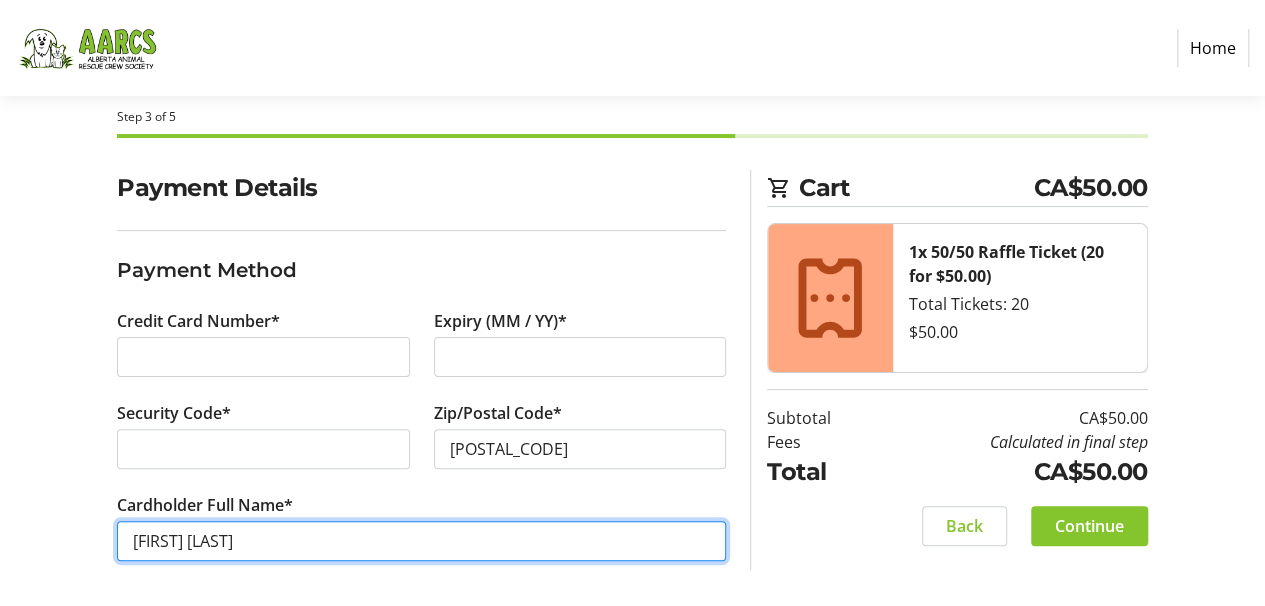 click on "[FIRST] [LAST]" at bounding box center [421, 541] 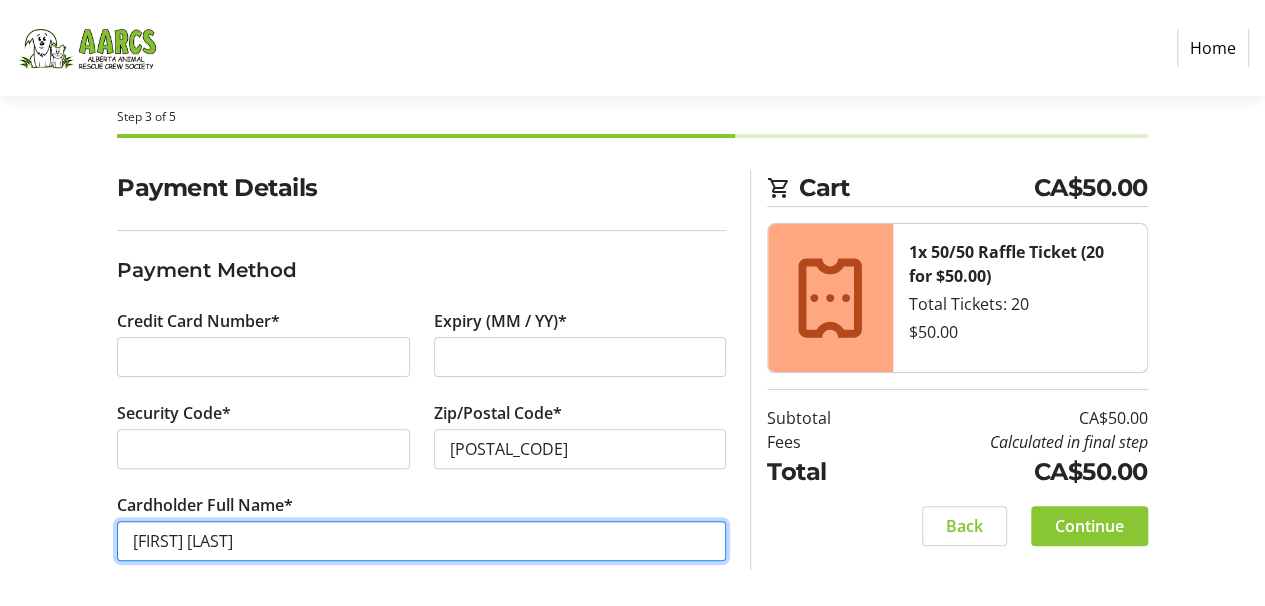 type on "[FIRST] [LAST]" 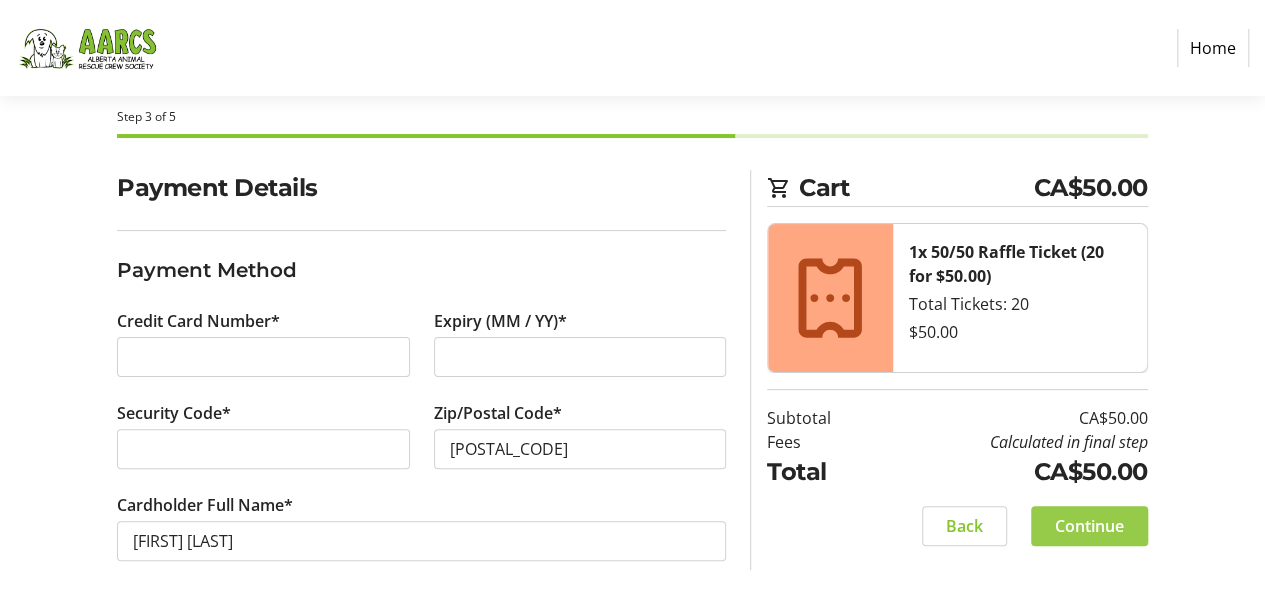 click on "Continue" 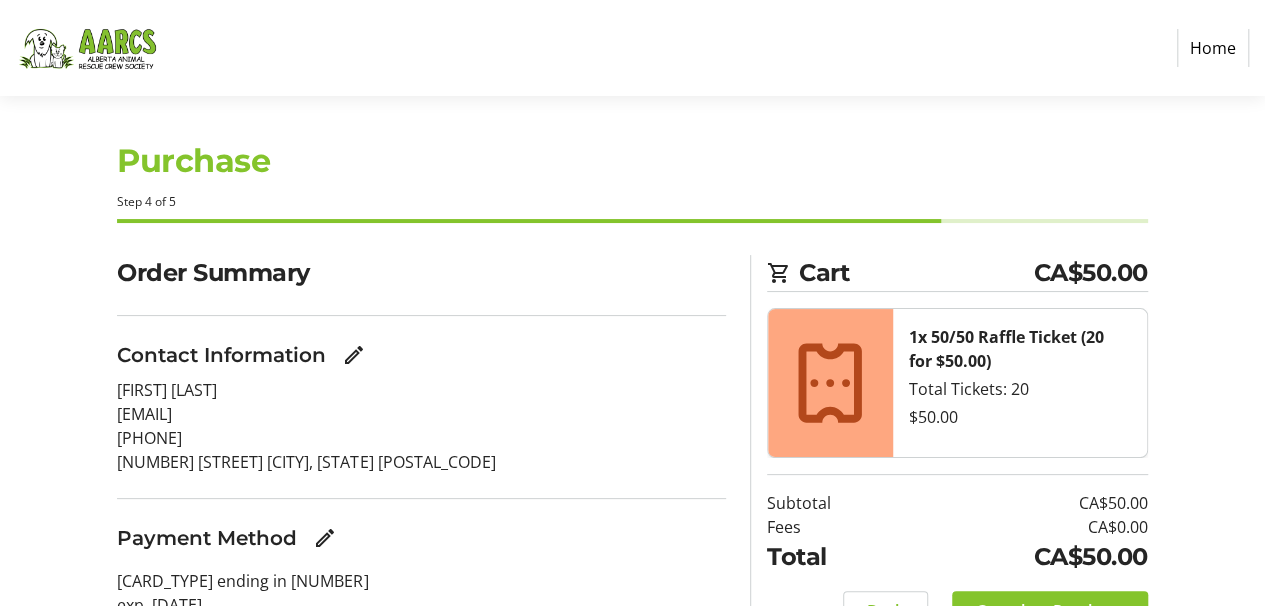 scroll, scrollTop: 0, scrollLeft: 0, axis: both 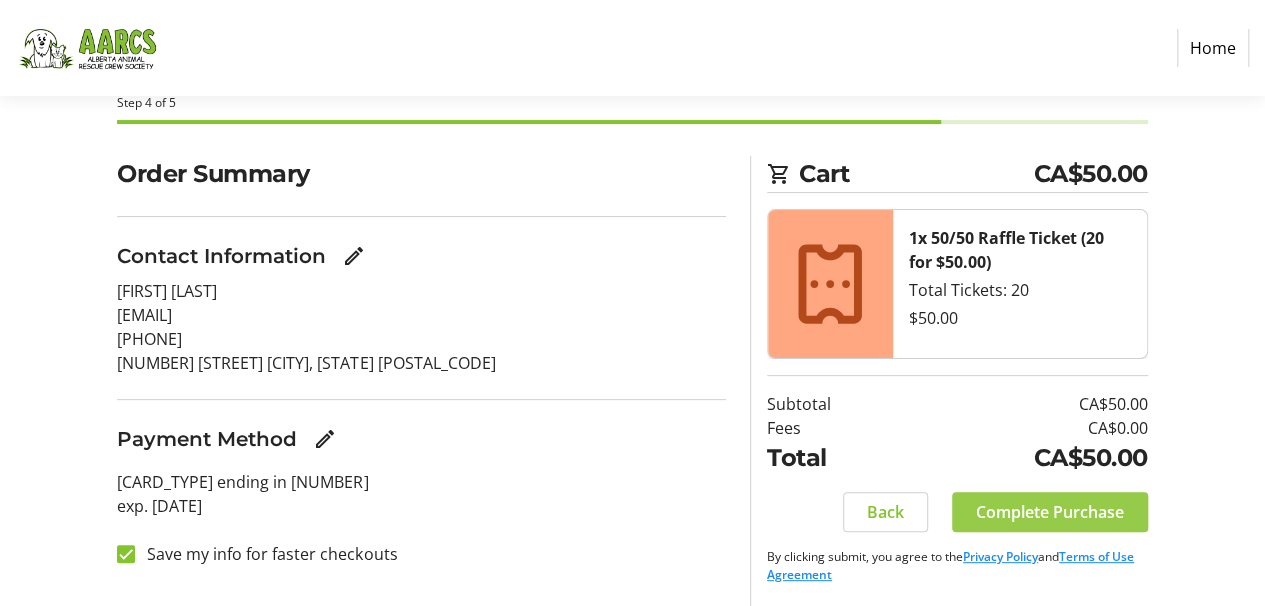 click on "Complete Purchase" 